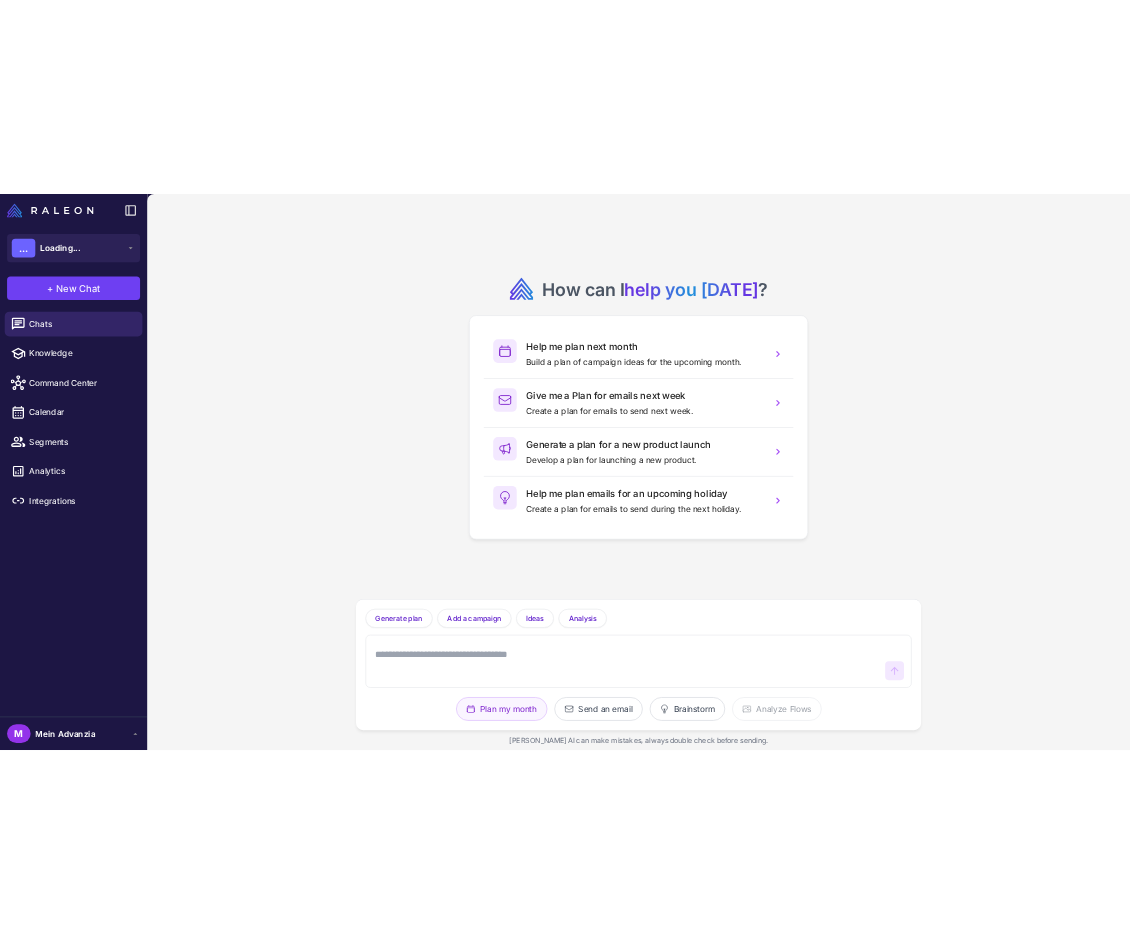 scroll, scrollTop: 0, scrollLeft: 0, axis: both 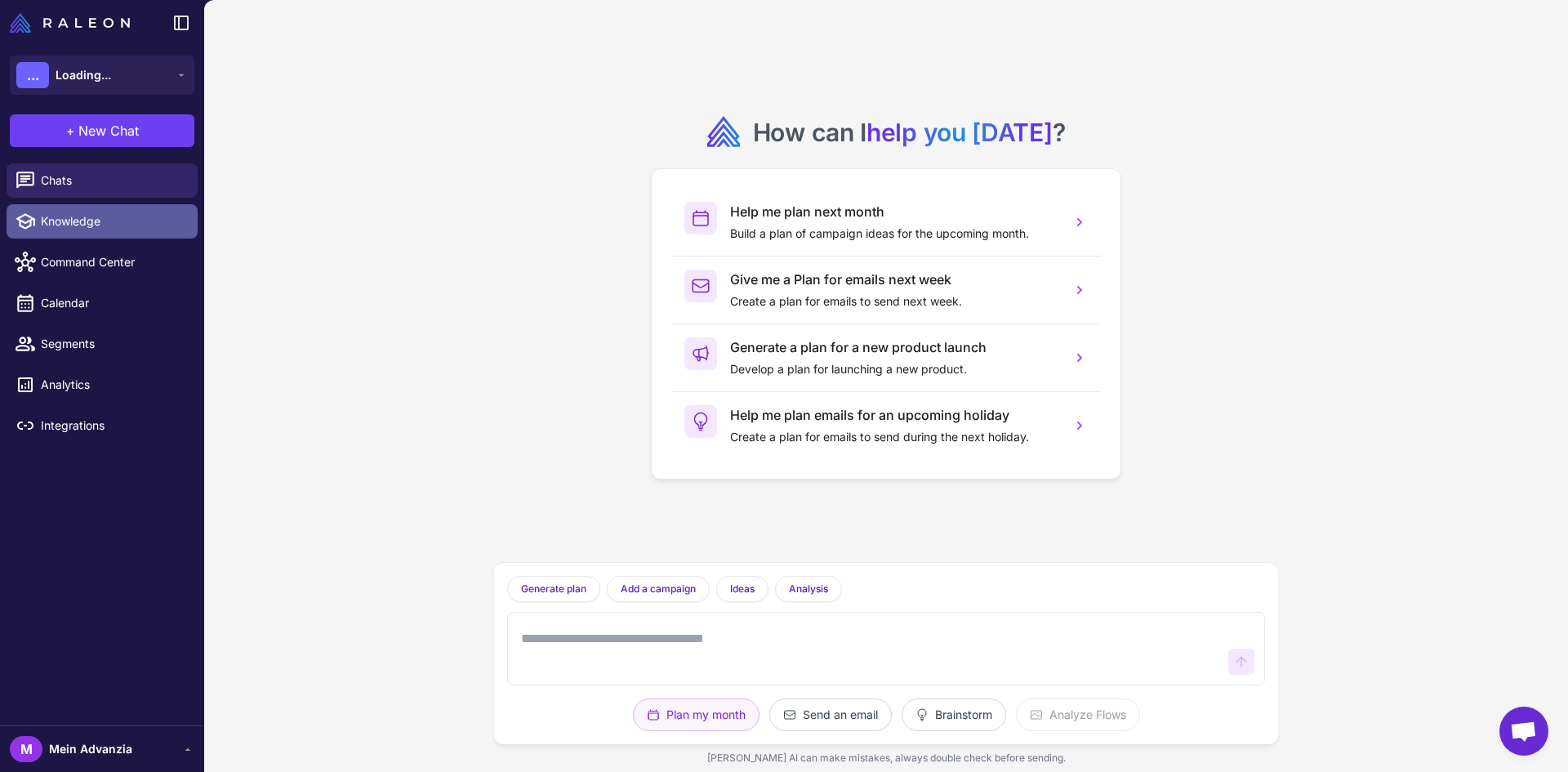click on "Knowledge" at bounding box center [102, 221] 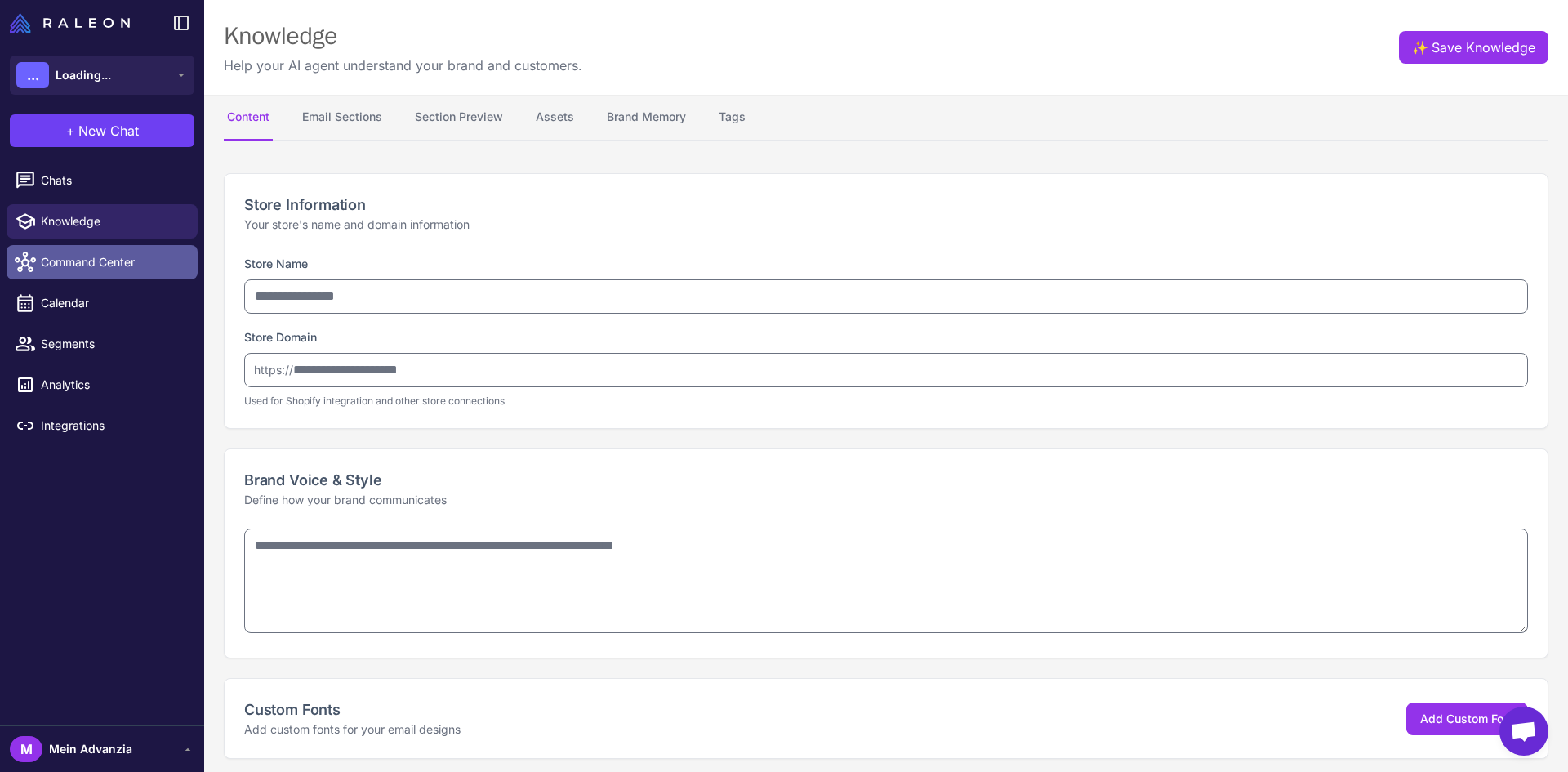 type on "*******" 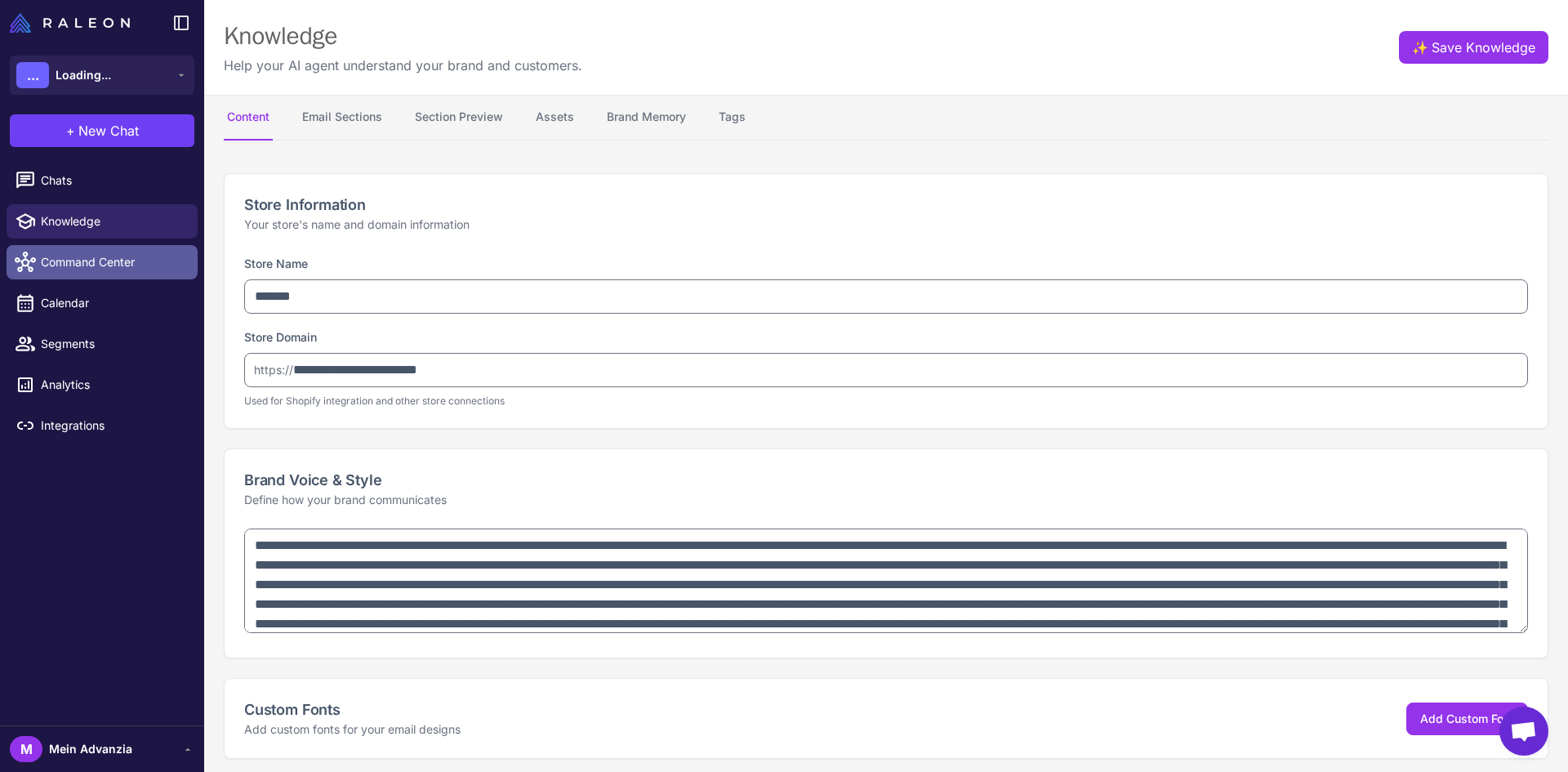 type on "**********" 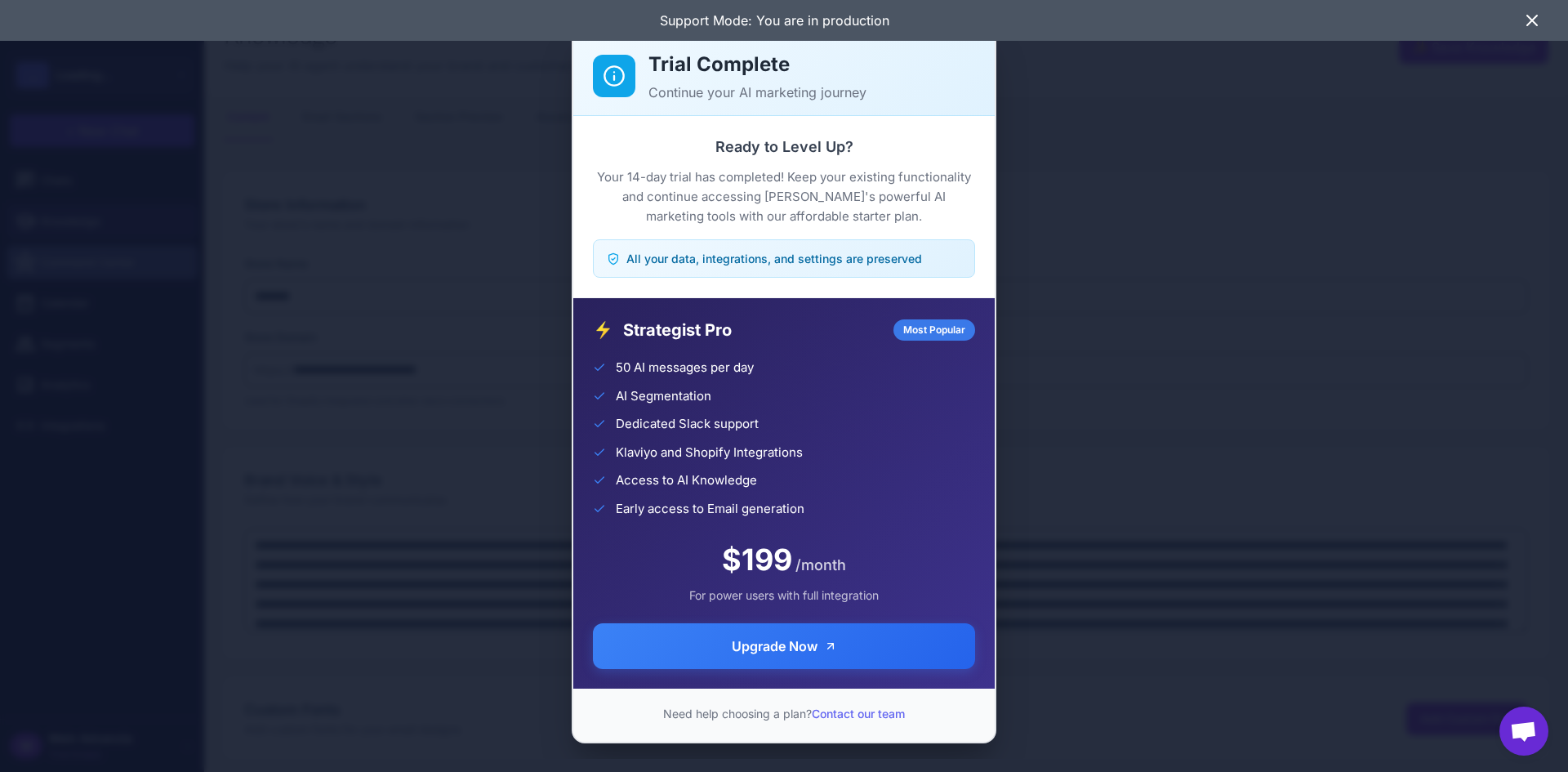 click on "Trial Complete Continue your AI marketing journey Ready to Level Up?  Your 14-day trial has completed! Keep your existing functionality and continue accessing Raleon's powerful AI marketing tools with our affordable starter plan.  All your data, integrations, and settings are preserved ⚡ Strategist Pro Most Popular 50 AI messages per day AI Segmentation Dedicated Slack support Klaviyo and Shopify Integrations Access to AI Knowledge Early access to Email generation $199 /month For power users with full integration Upgrade Now  Need help choosing a plan?  Contact our team" 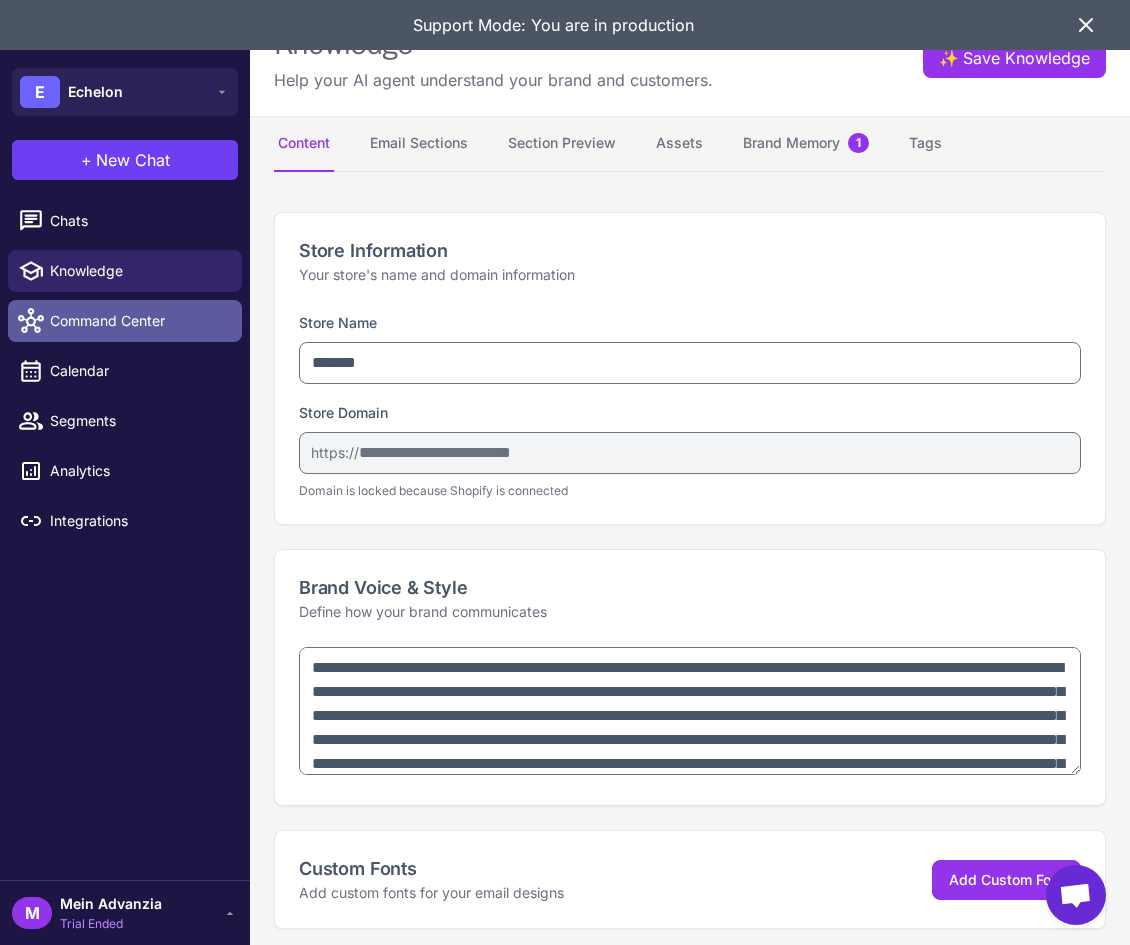 click on "Command Center" at bounding box center [138, 321] 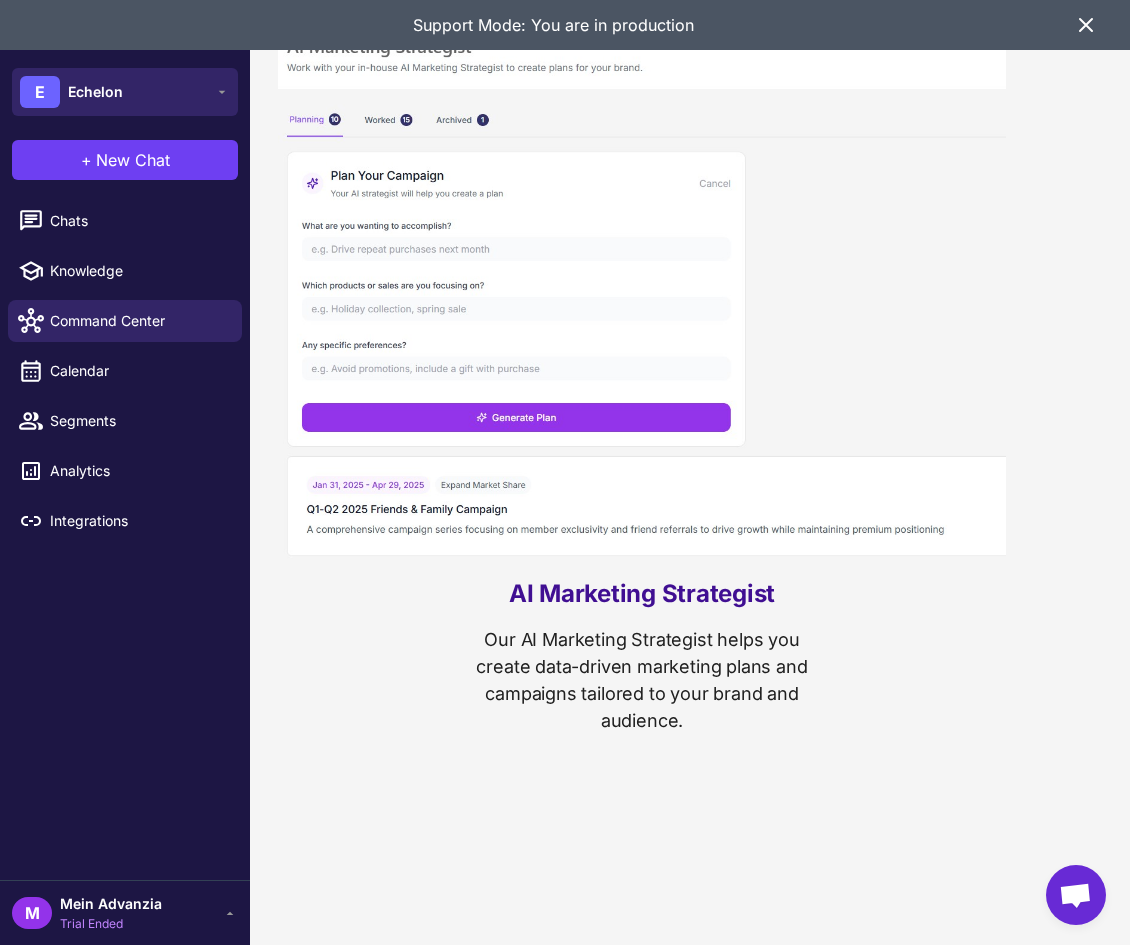 click on "E Echelon" at bounding box center (125, 92) 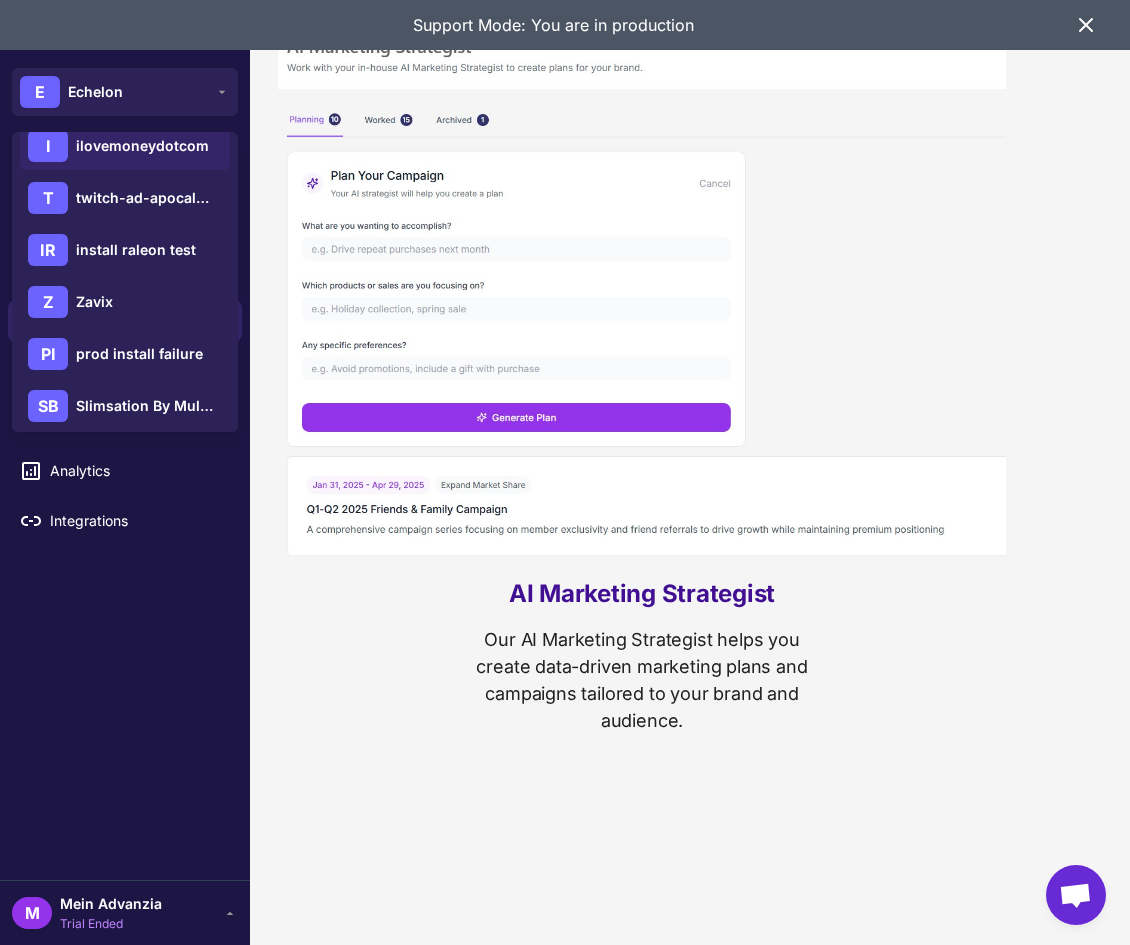 scroll, scrollTop: 184, scrollLeft: 0, axis: vertical 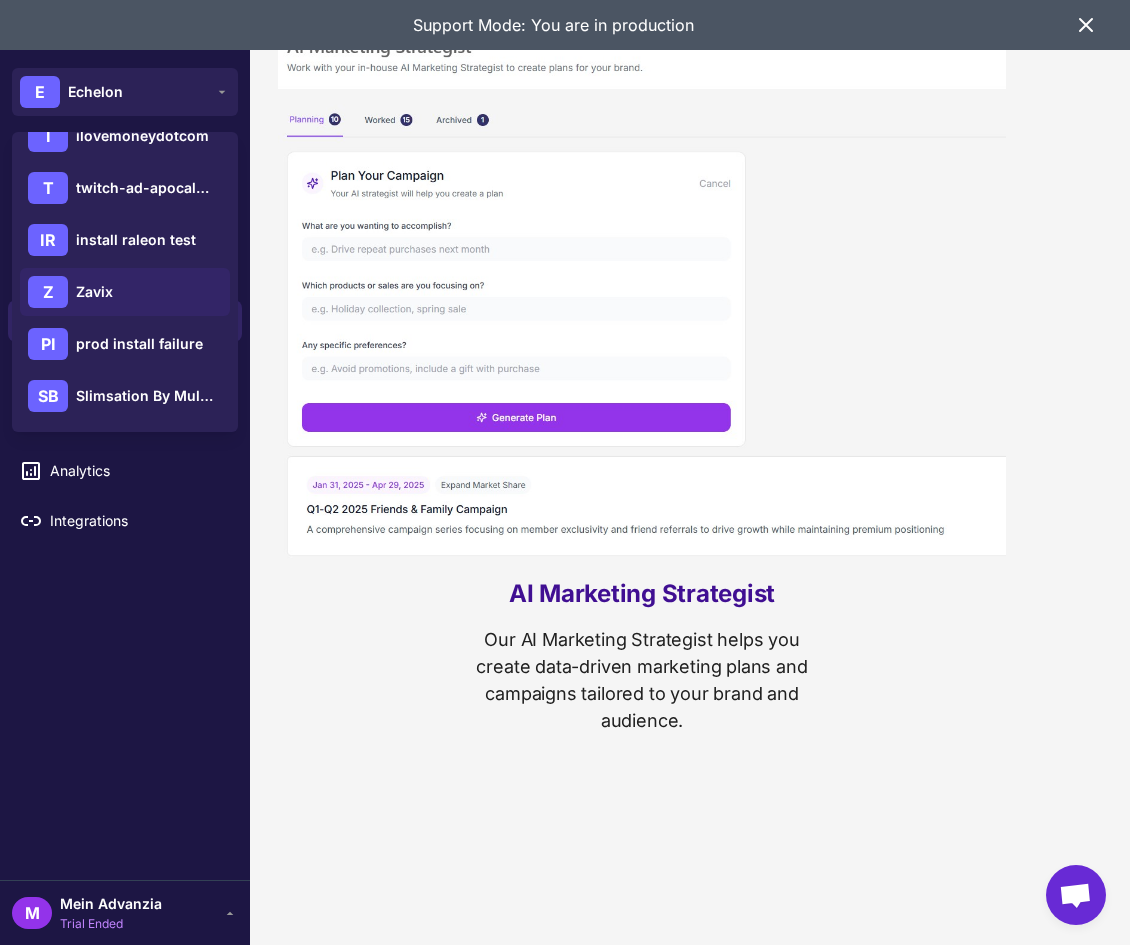 click on "Z Zavix" 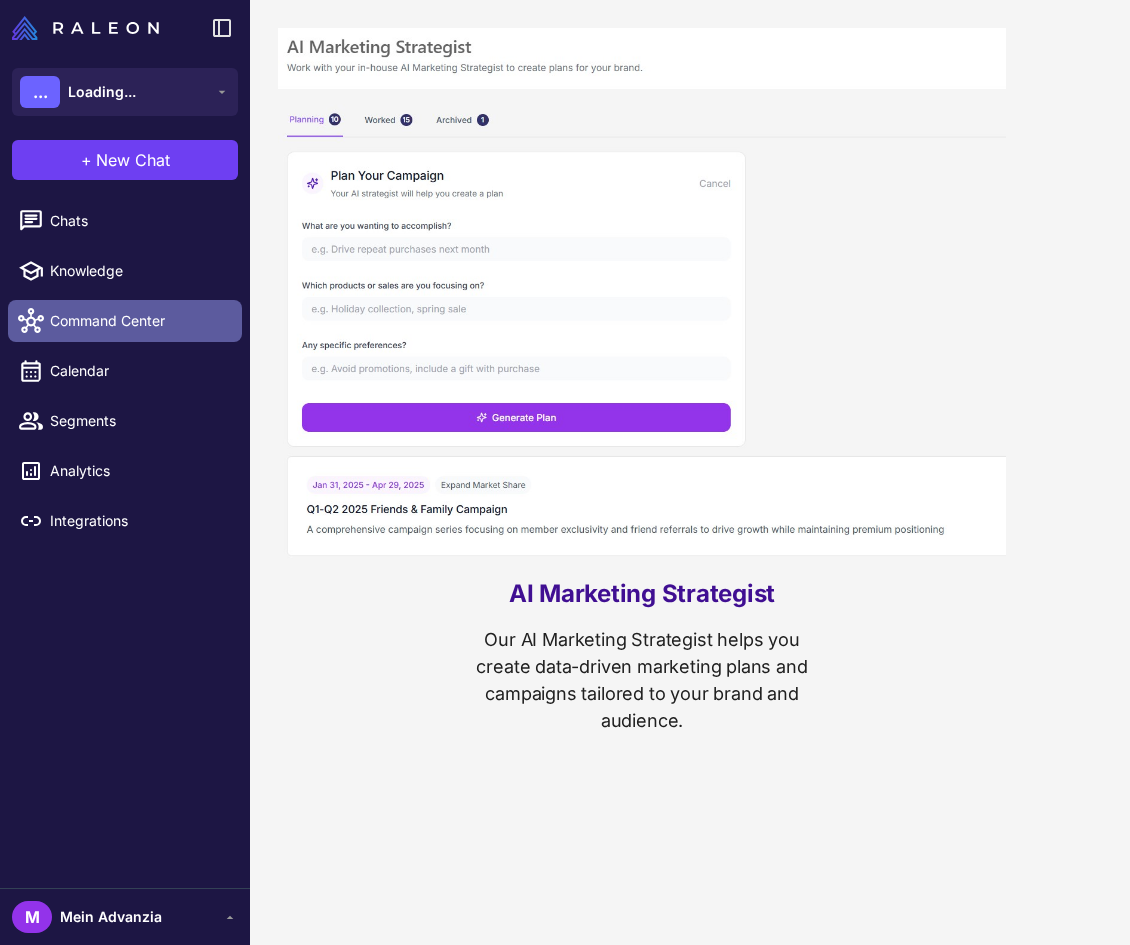 scroll, scrollTop: 0, scrollLeft: 0, axis: both 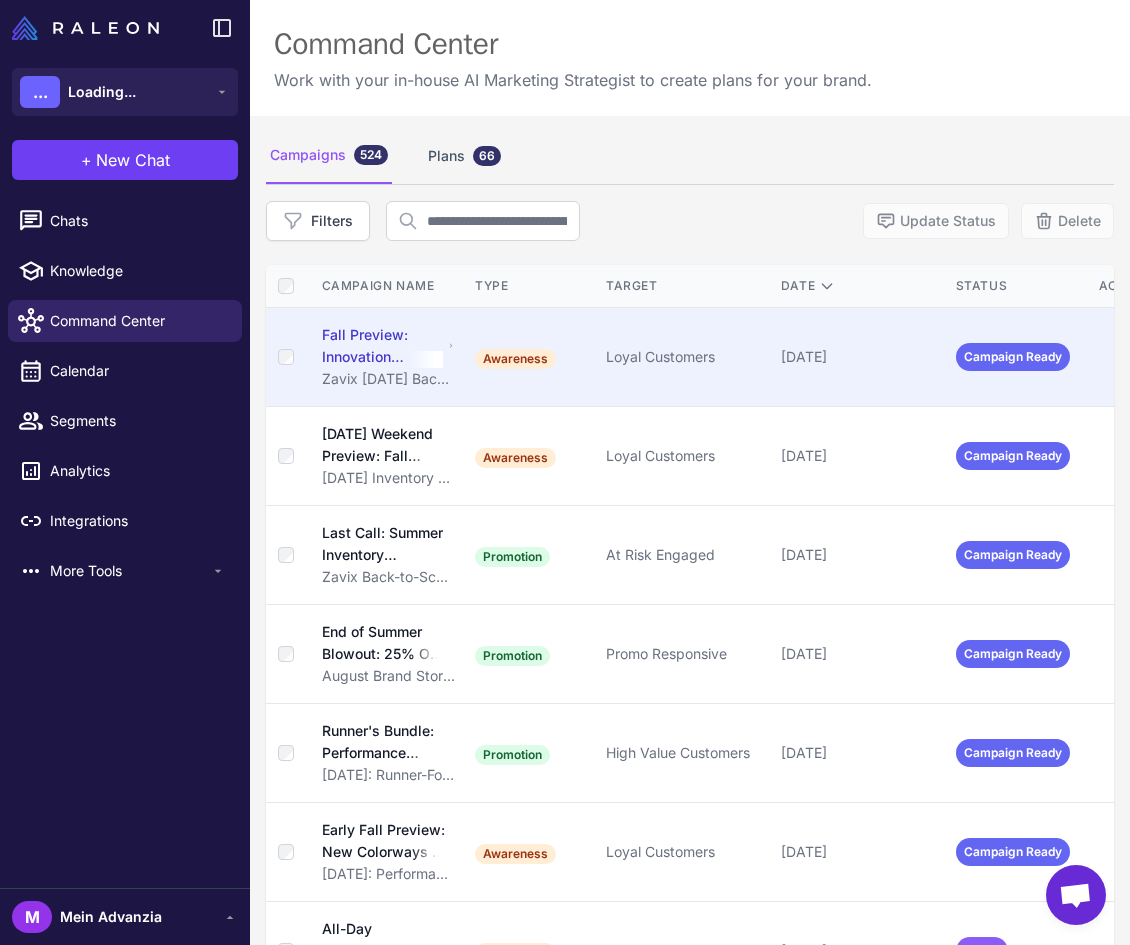 click on "Awareness" at bounding box center (532, 357) 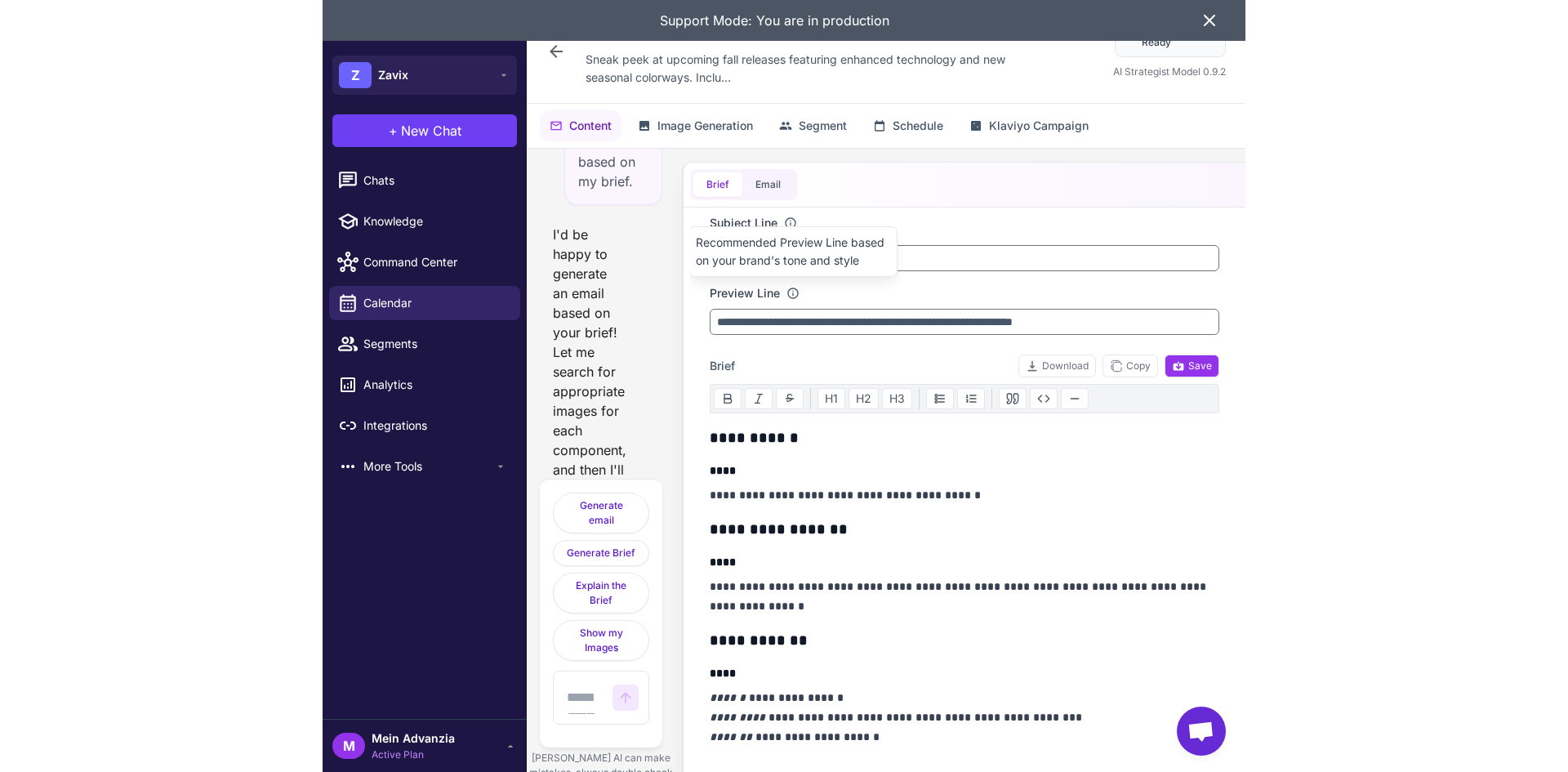 scroll, scrollTop: 21672, scrollLeft: 0, axis: vertical 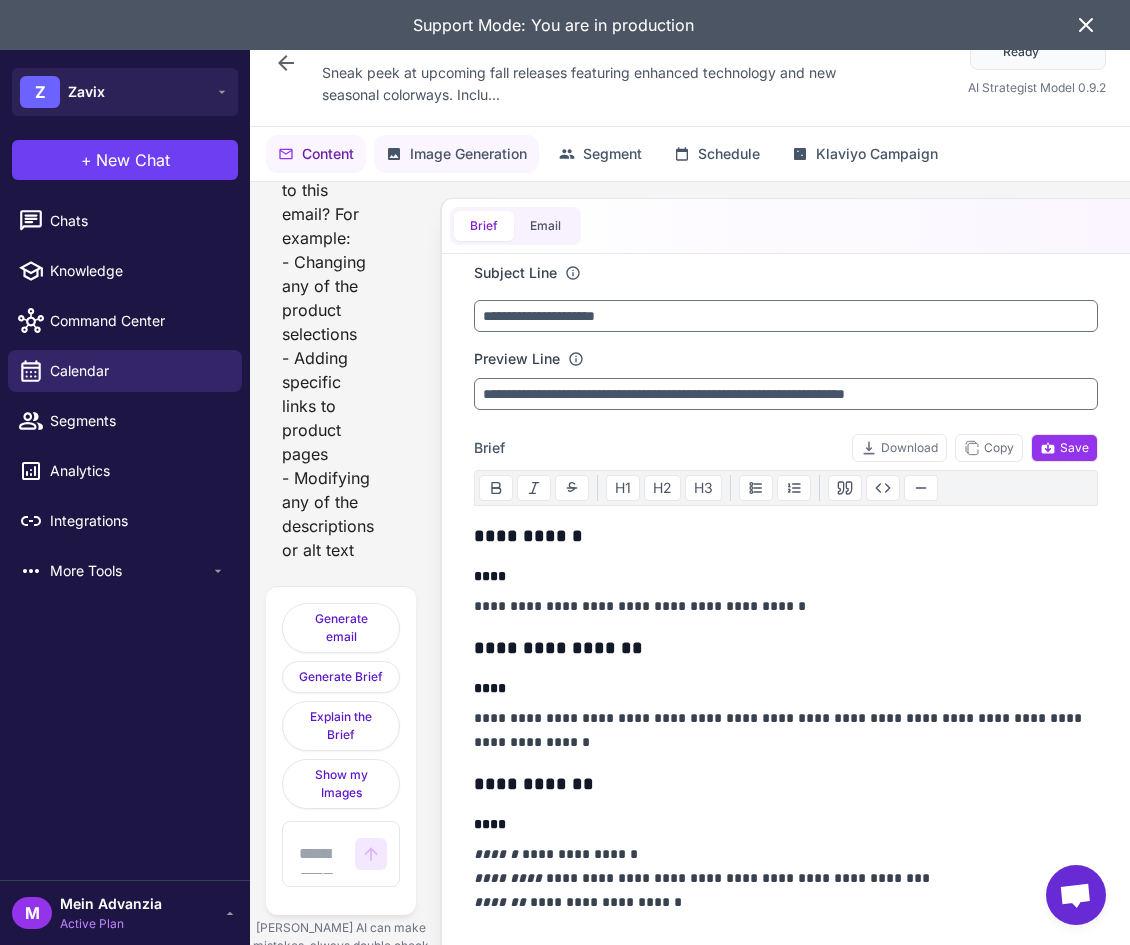click on "Image Generation" at bounding box center (468, 154) 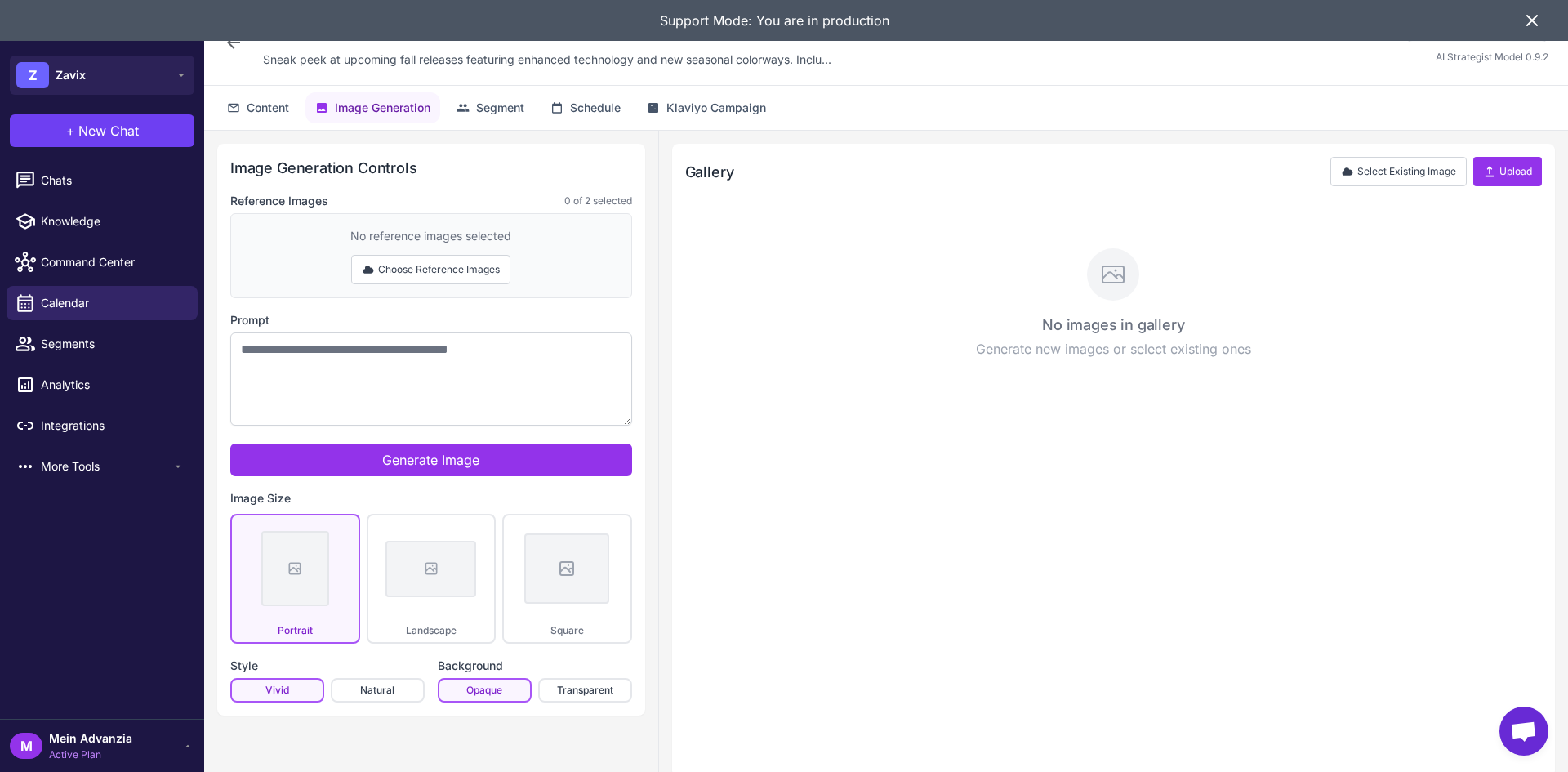 click 